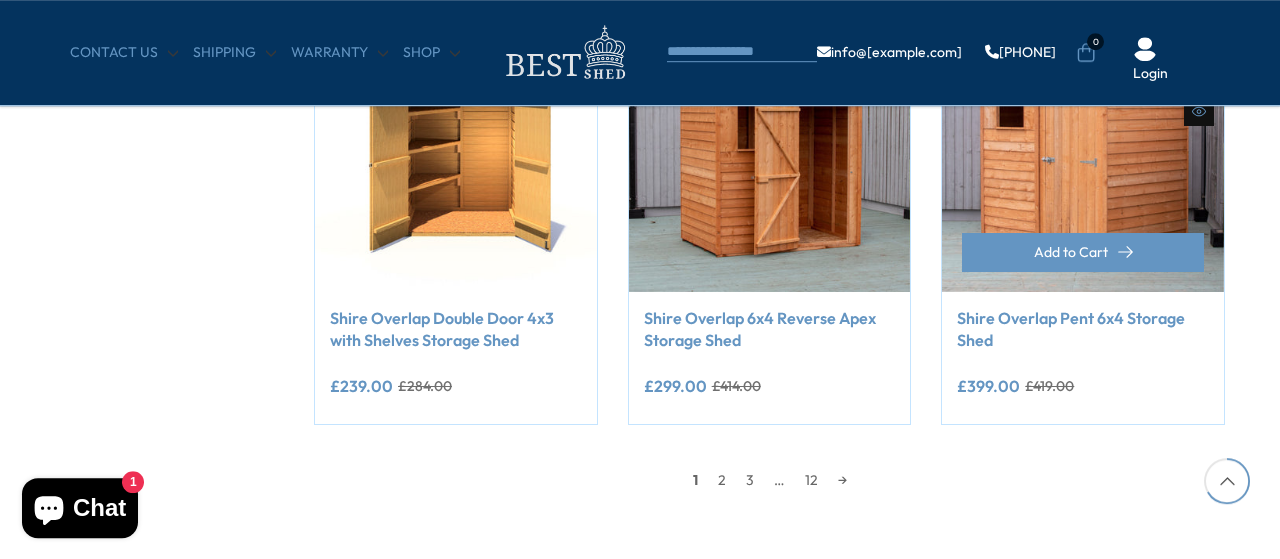 scroll, scrollTop: 1870, scrollLeft: 0, axis: vertical 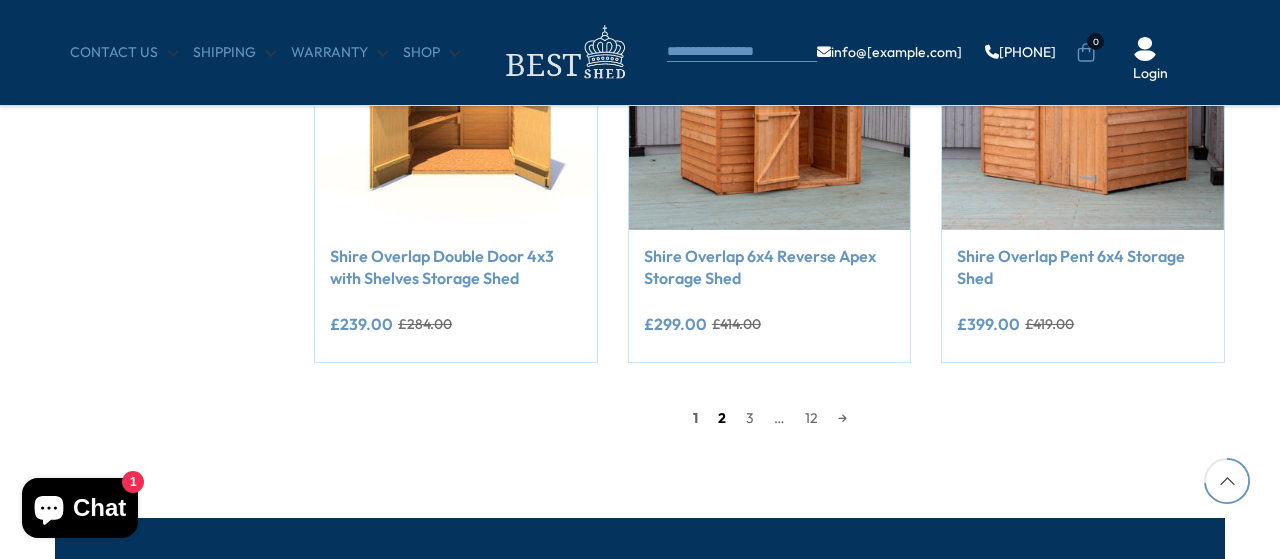 click on "2" at bounding box center [722, 418] 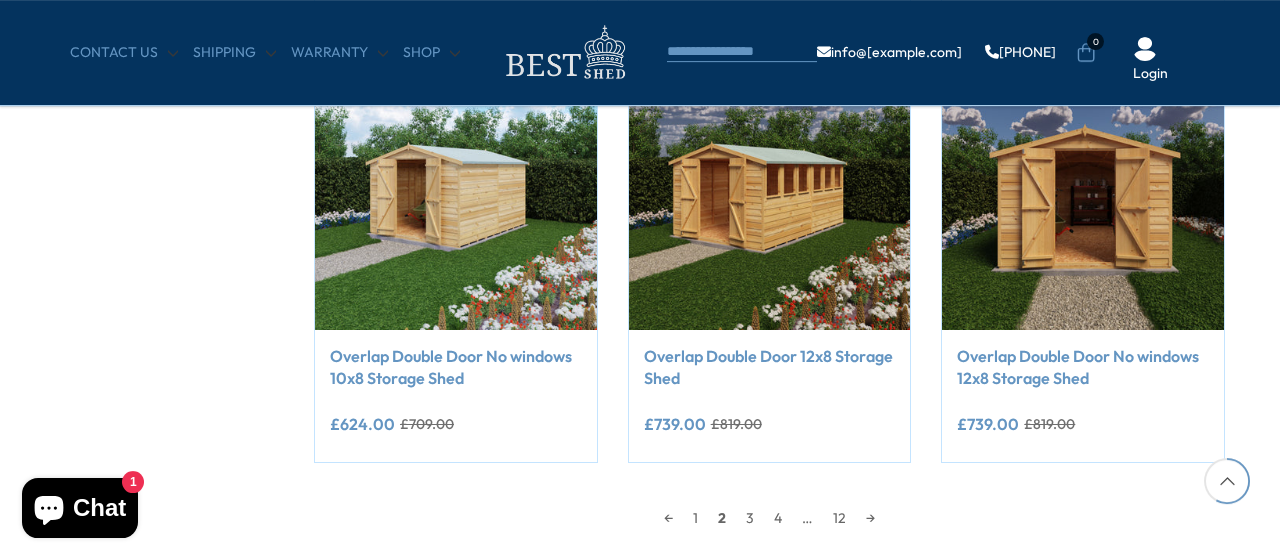 scroll, scrollTop: 1778, scrollLeft: 0, axis: vertical 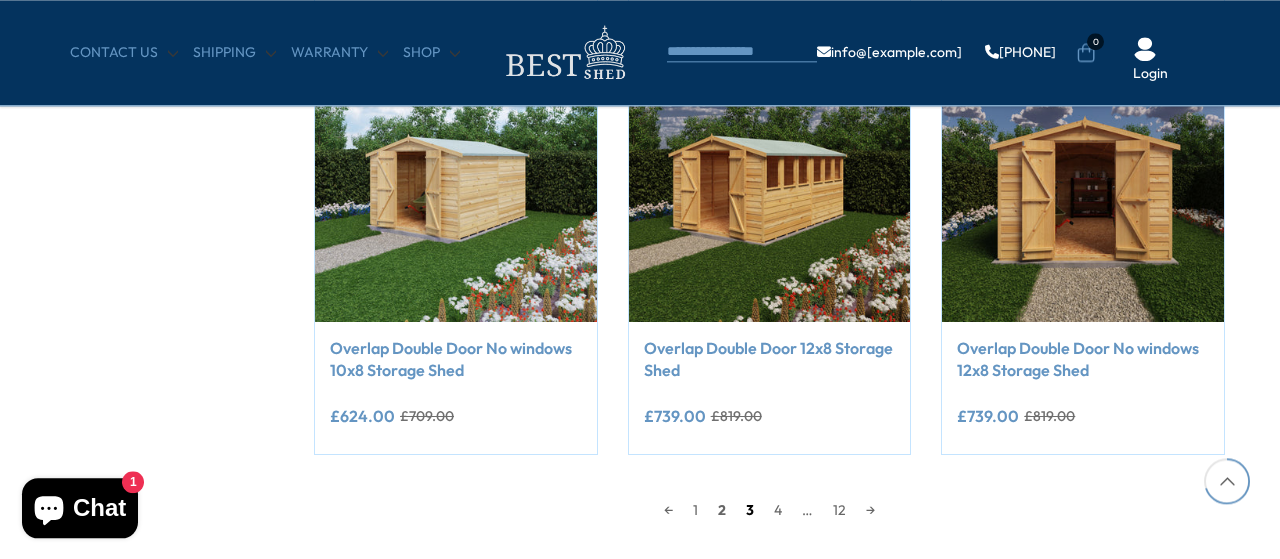 click on "3" at bounding box center [750, 510] 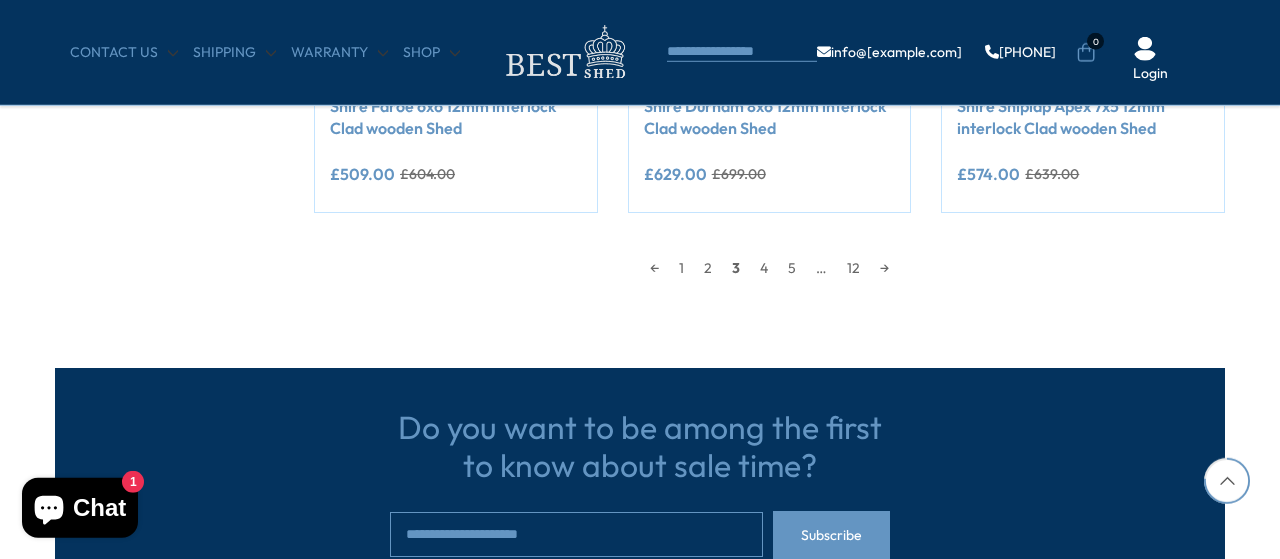 scroll, scrollTop: 1950, scrollLeft: 0, axis: vertical 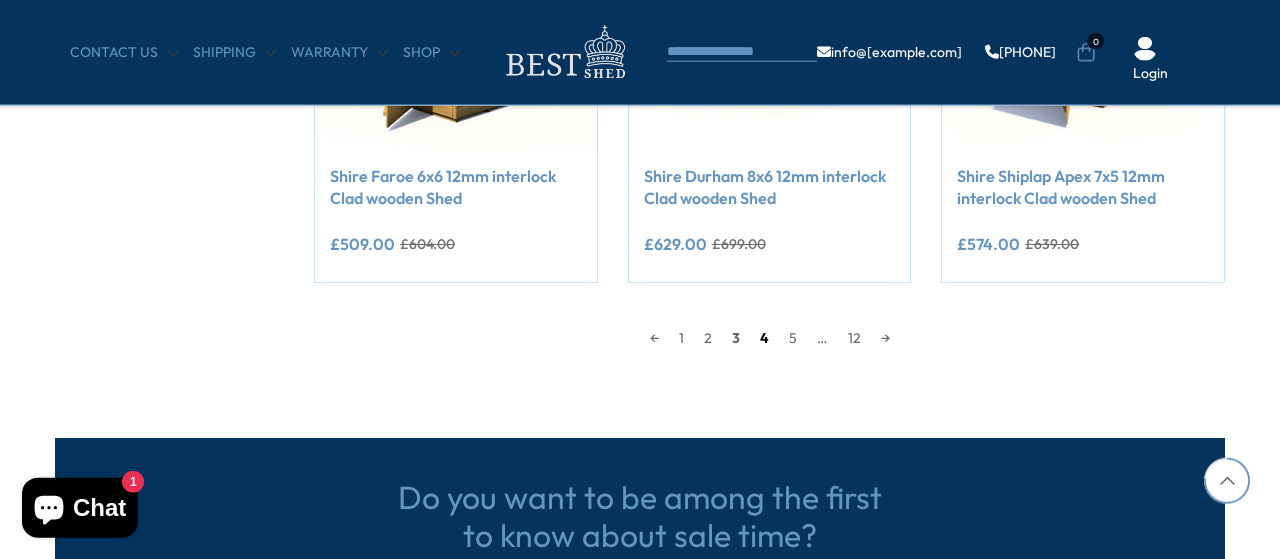 click on "4" at bounding box center (764, 338) 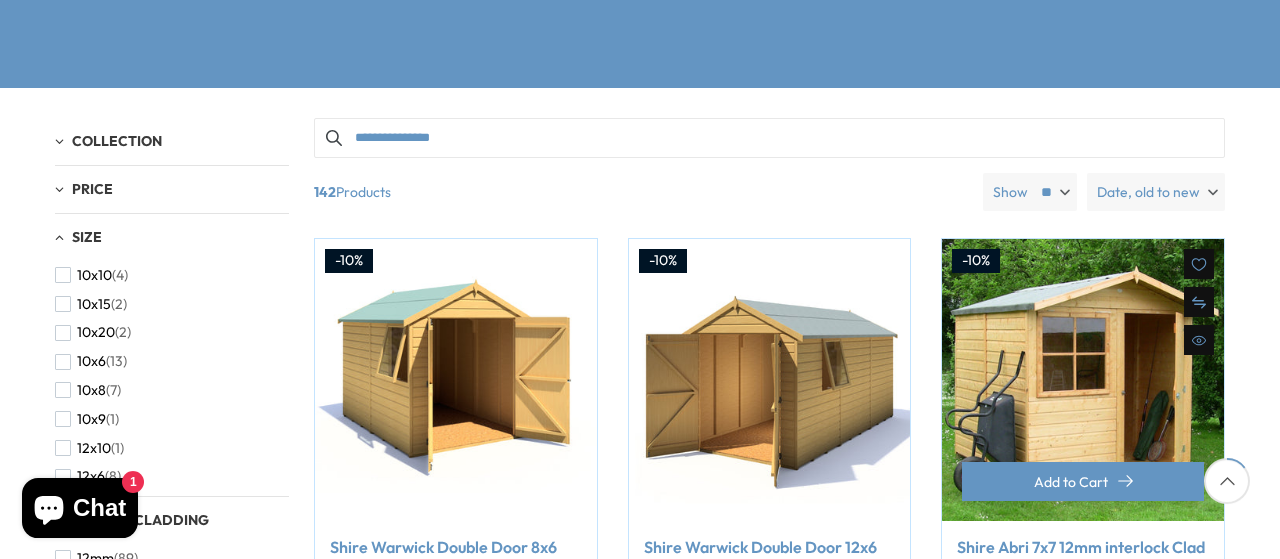scroll, scrollTop: 0, scrollLeft: 0, axis: both 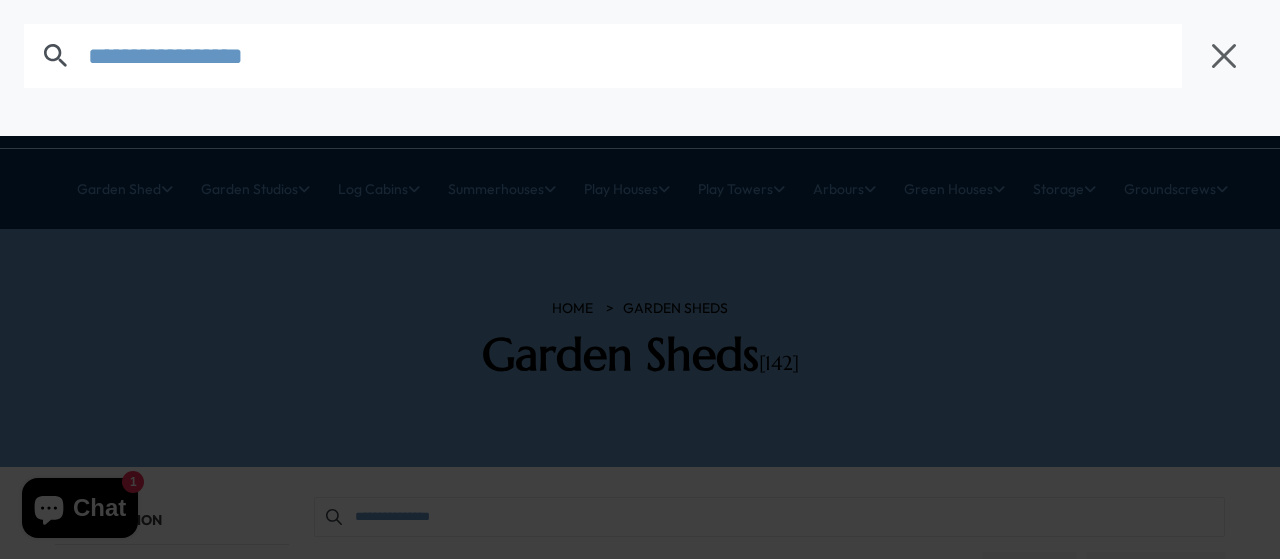 click at bounding box center (742, 95) 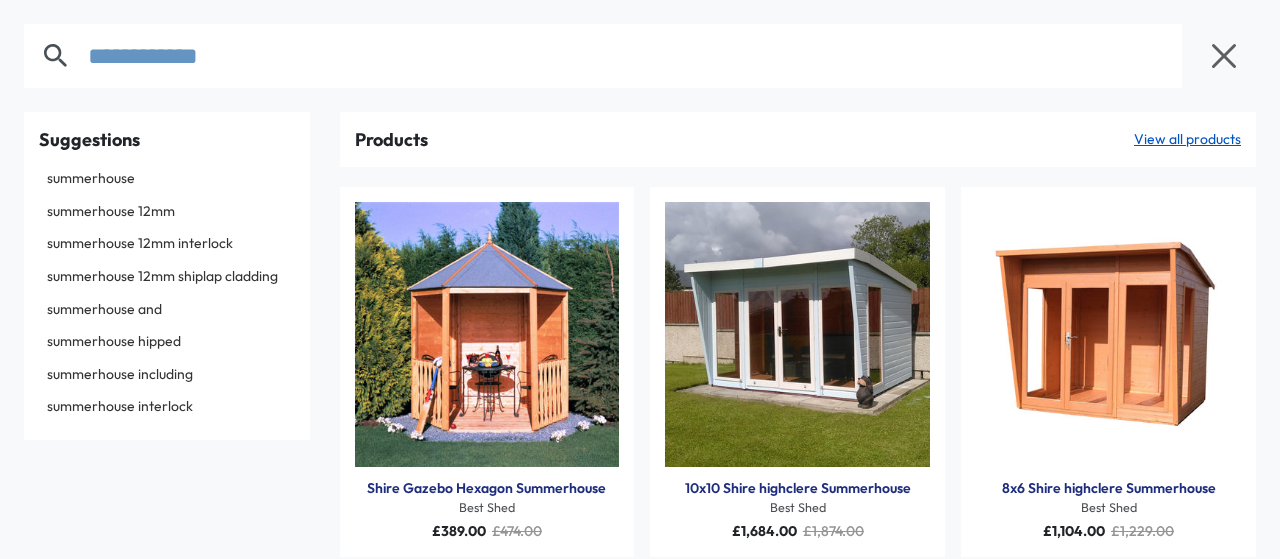 type on "**********" 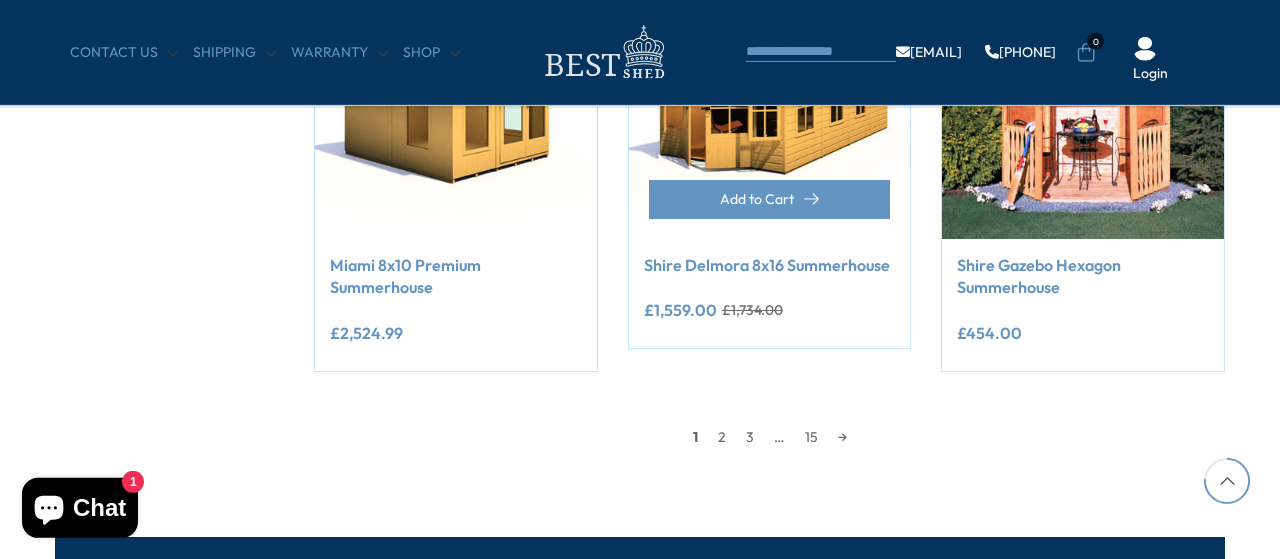 scroll, scrollTop: 2080, scrollLeft: 0, axis: vertical 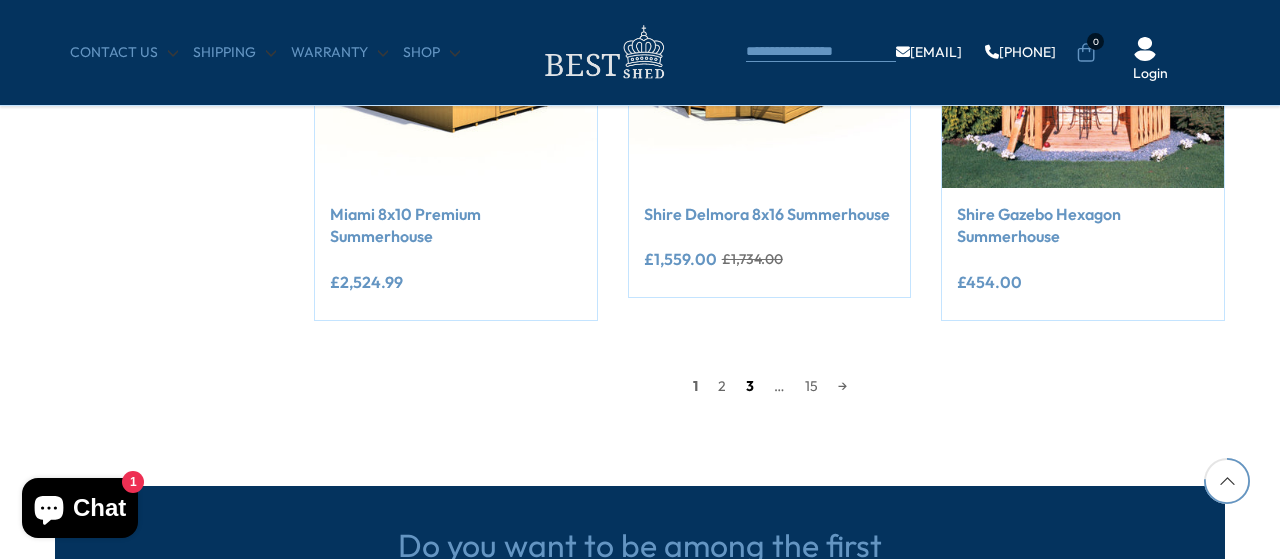 click on "3" at bounding box center [750, 386] 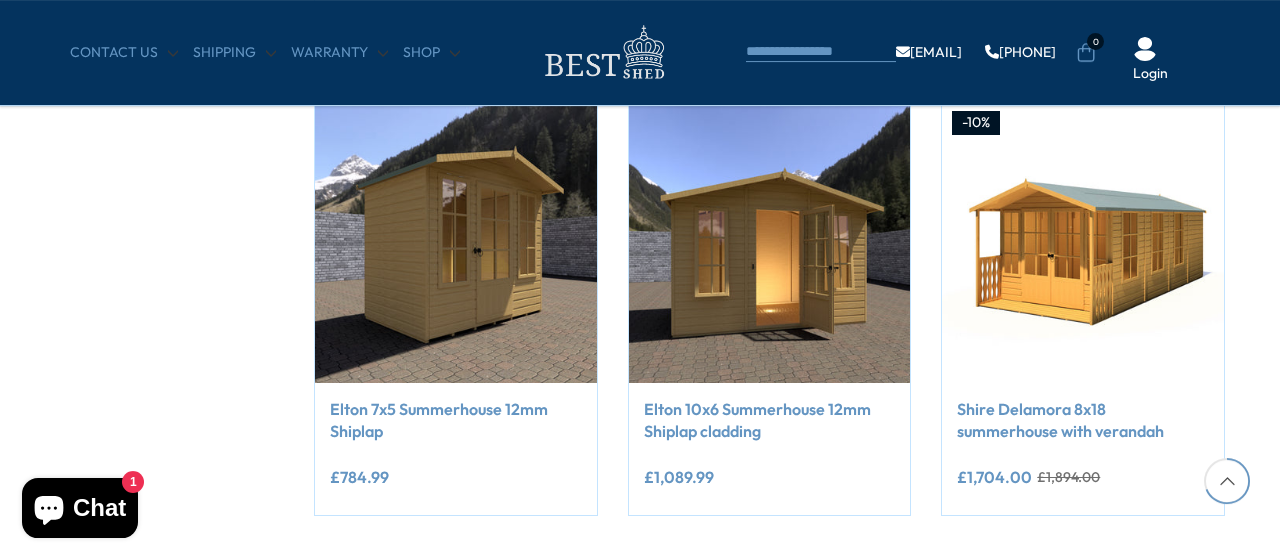 scroll, scrollTop: 2016, scrollLeft: 0, axis: vertical 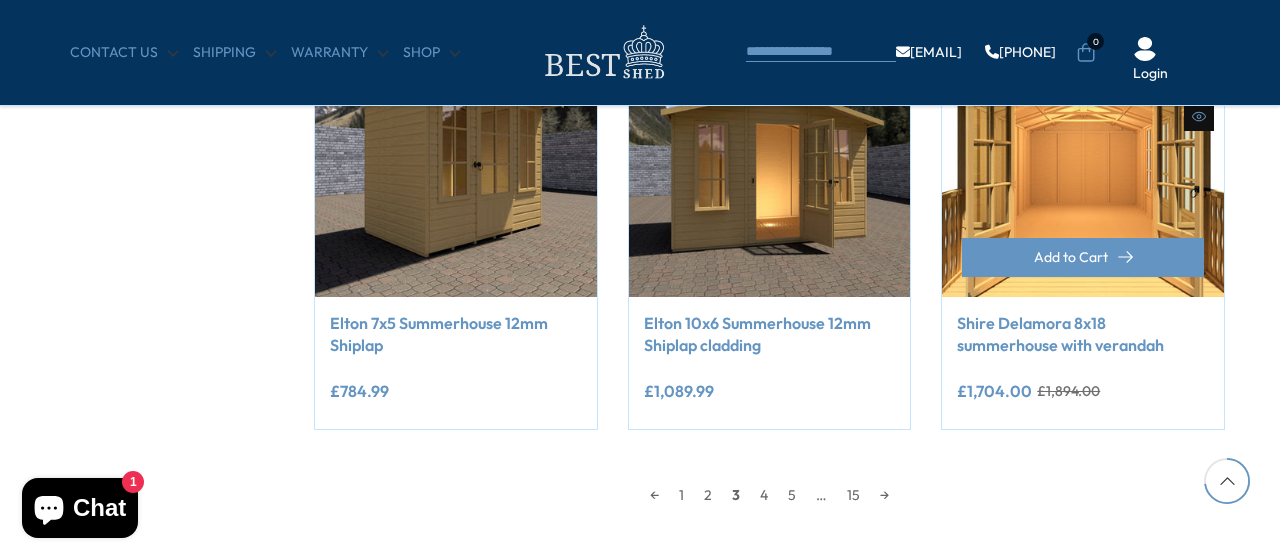 click at bounding box center [1083, 156] 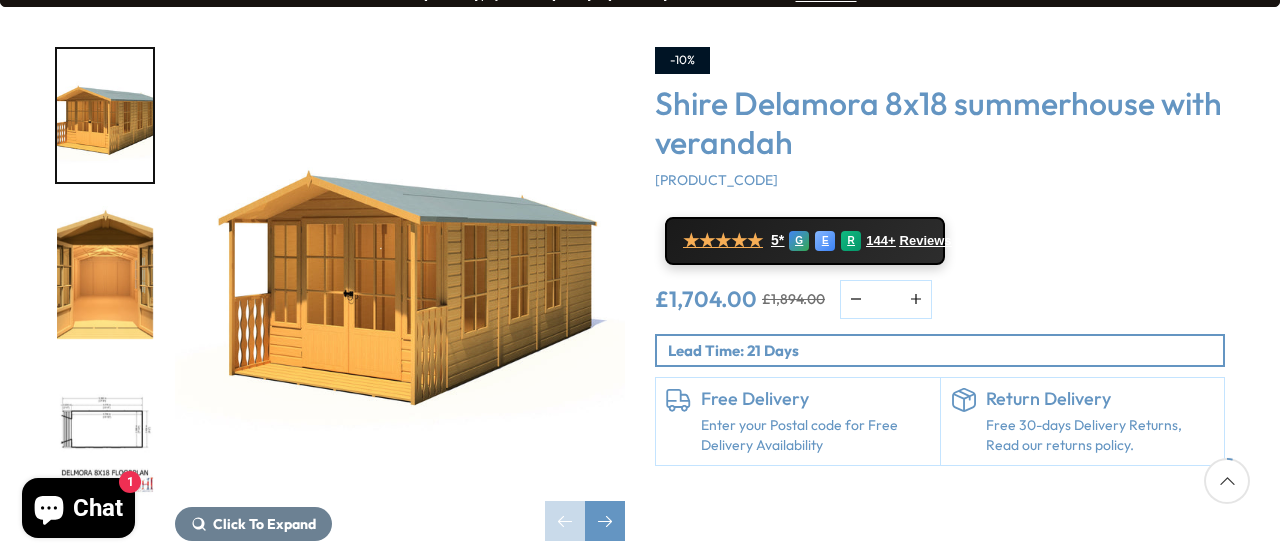 scroll, scrollTop: 346, scrollLeft: 0, axis: vertical 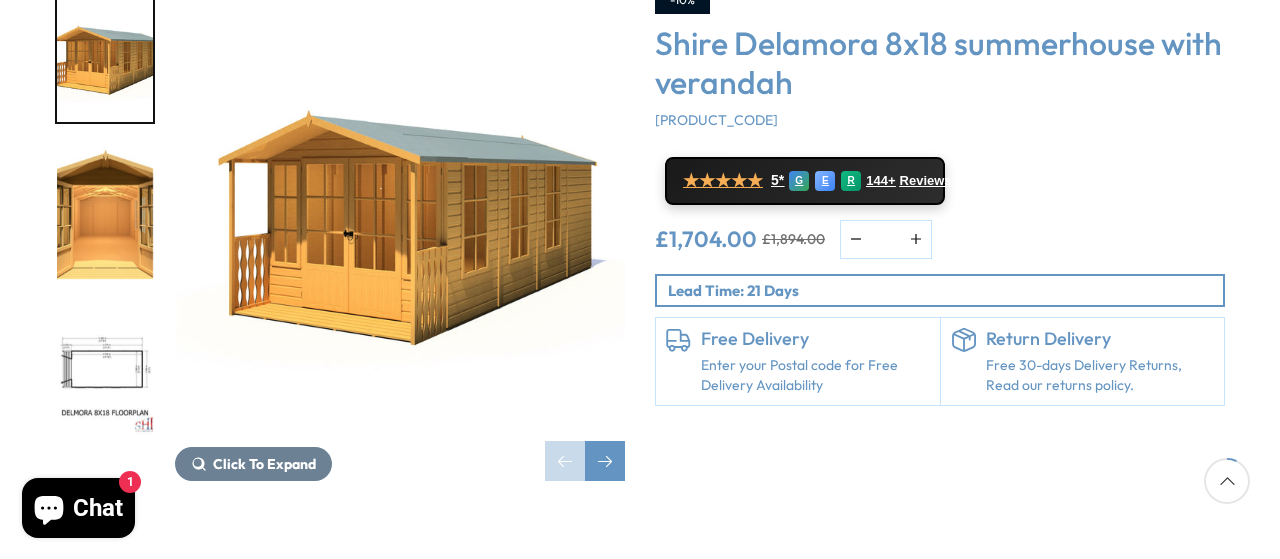 click at bounding box center (105, 212) 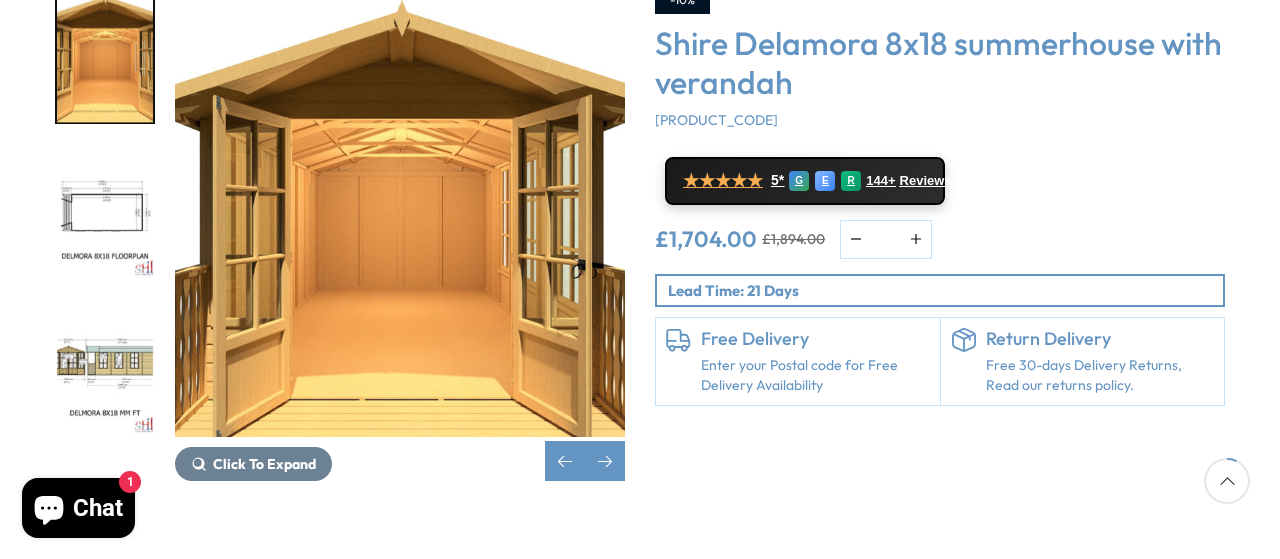 click at bounding box center (105, 212) 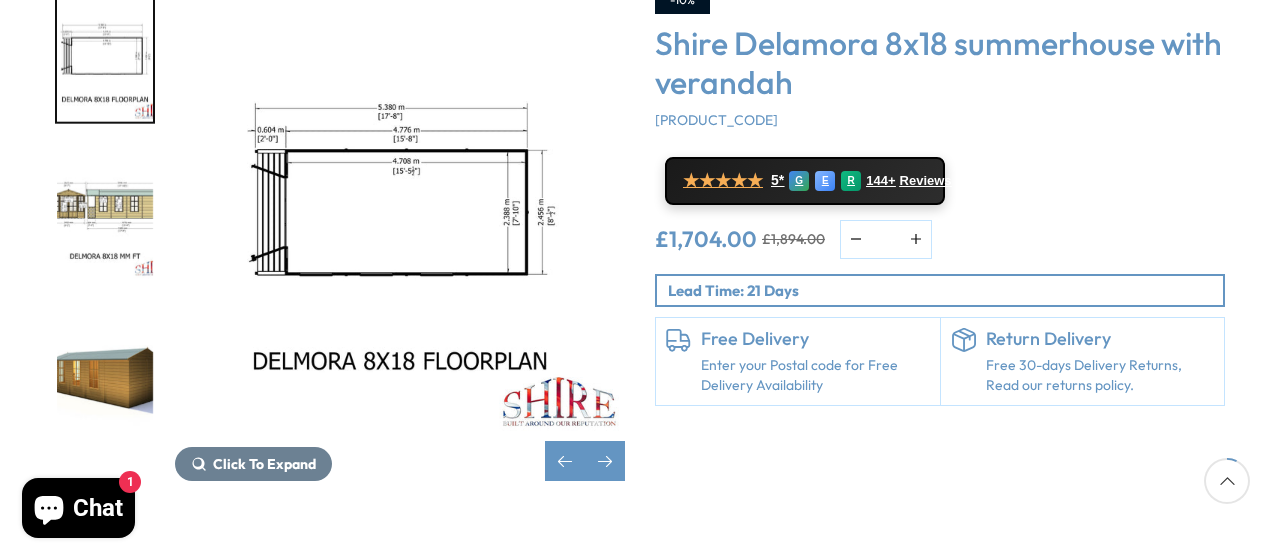 click at bounding box center [105, 369] 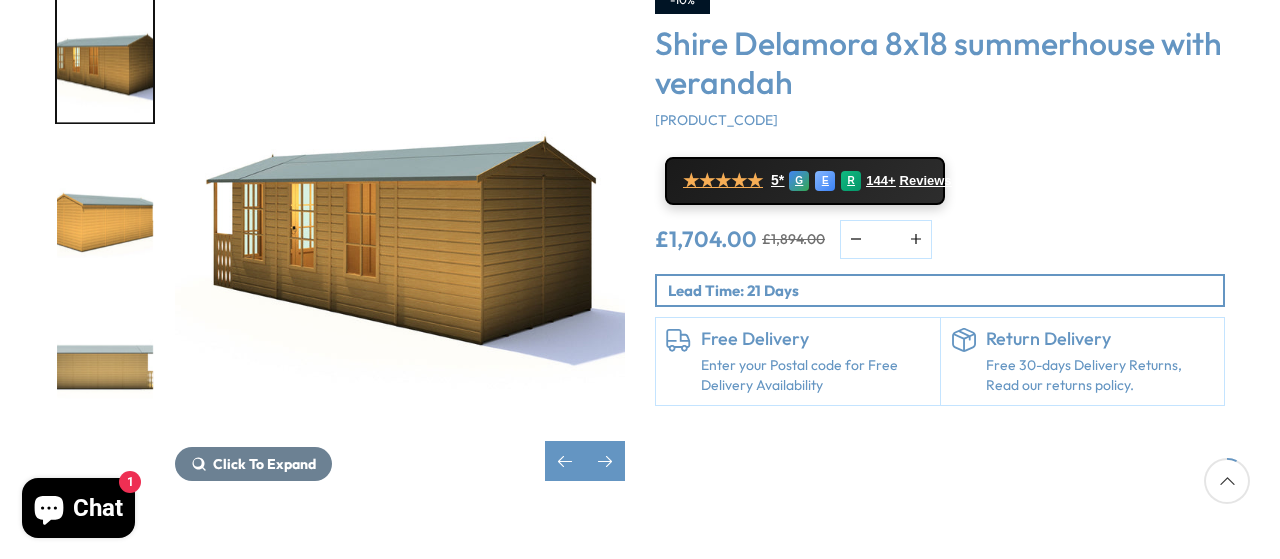 click at bounding box center [105, 369] 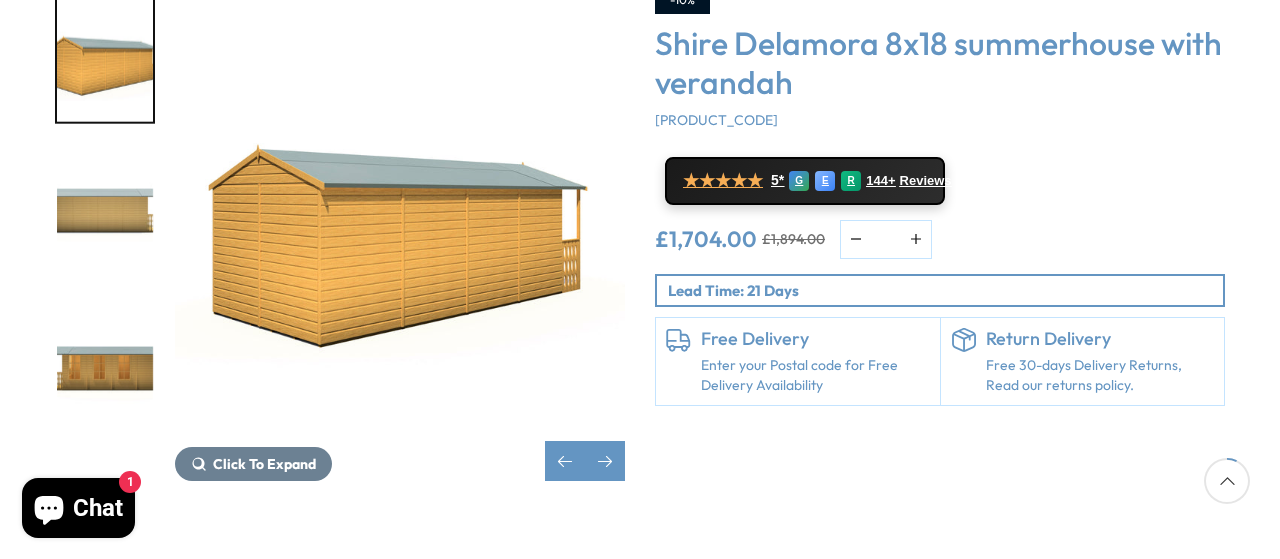 click at bounding box center (105, 369) 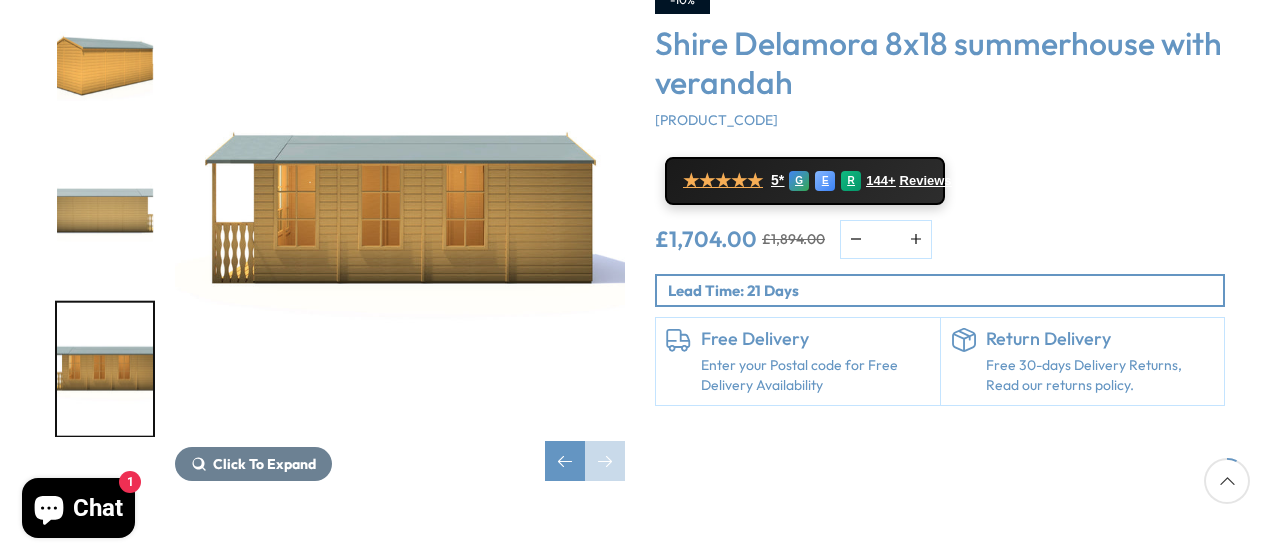 click at bounding box center [105, 369] 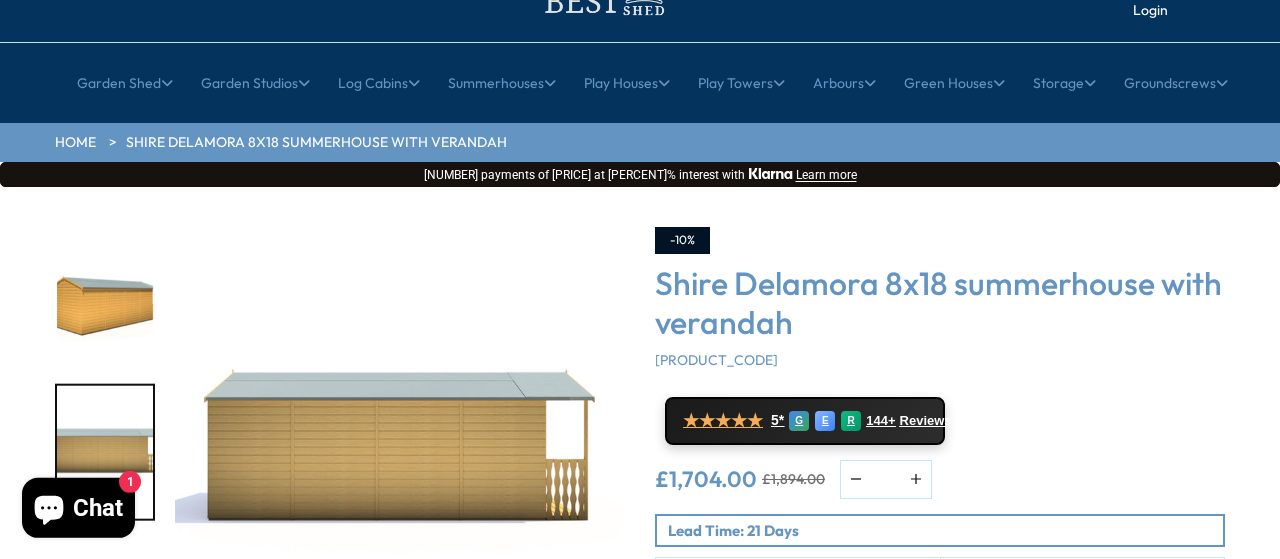 scroll, scrollTop: 0, scrollLeft: 0, axis: both 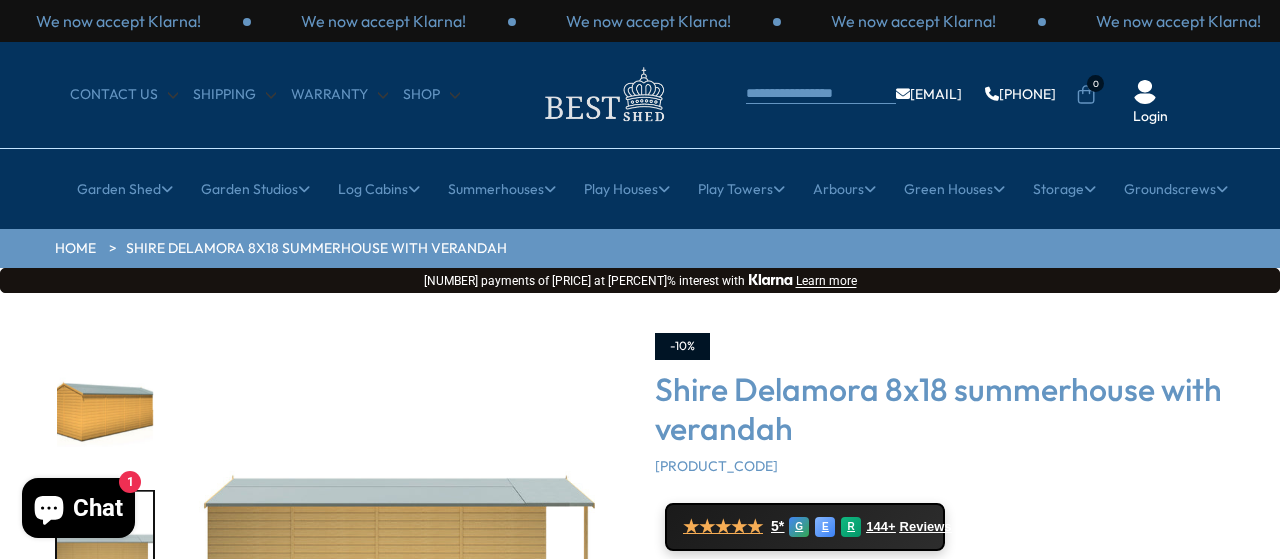 click on "Click To Expand
Click To Expand
Click To Expand
Click To Expand
Click To Expand
Click To Expand
Click To Expand" at bounding box center [640, 595] 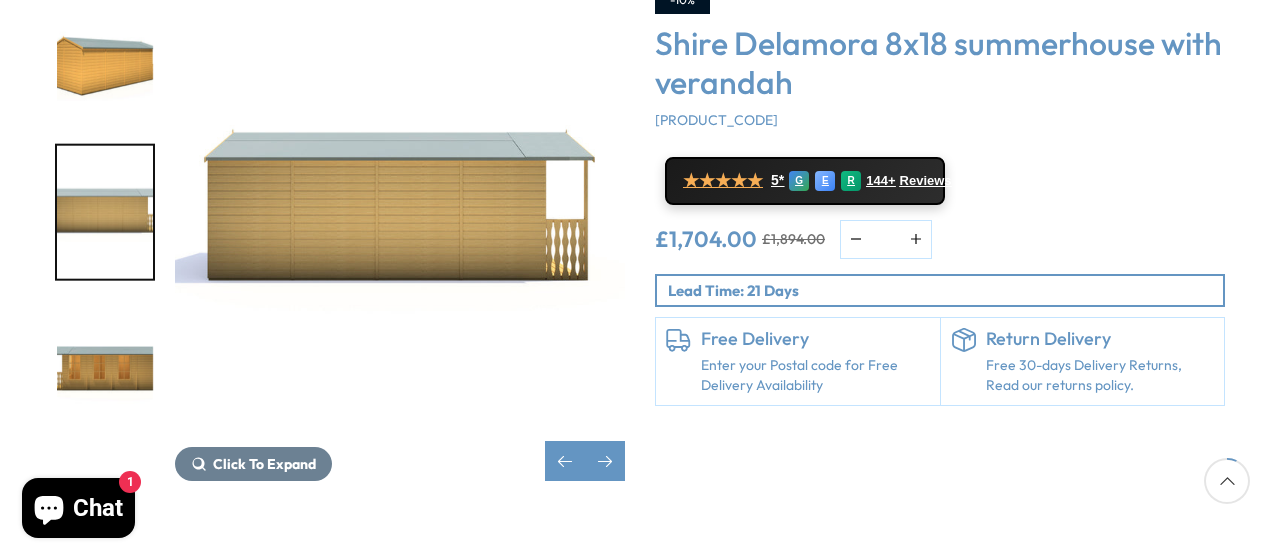 scroll, scrollTop: 173, scrollLeft: 0, axis: vertical 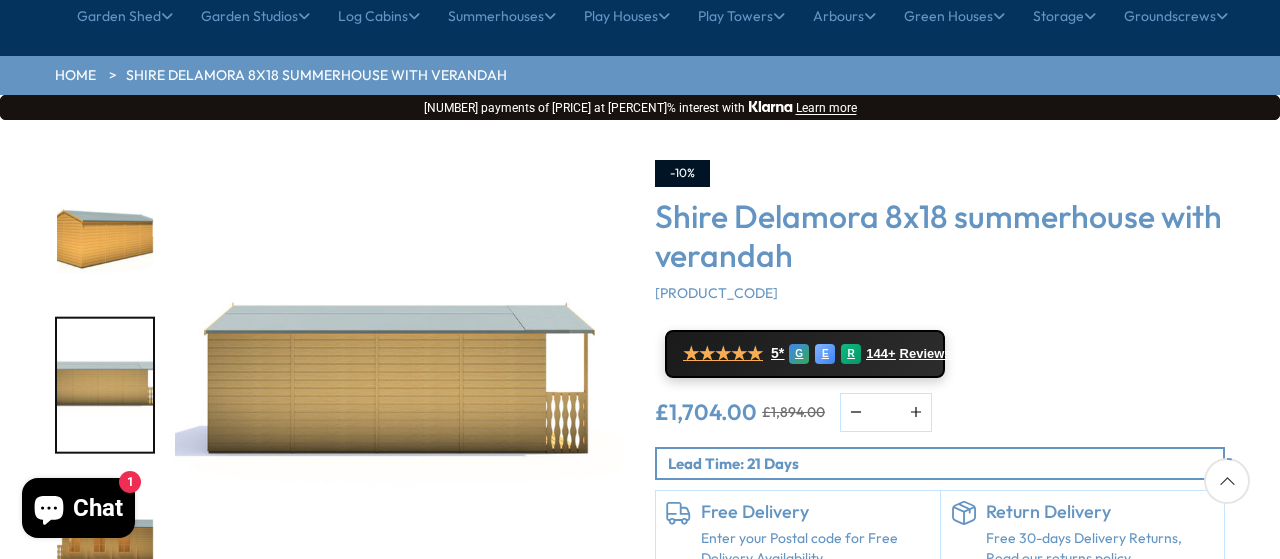 click on "Shire Delamora 8x18 summerhouse with verandah" at bounding box center [940, 235] 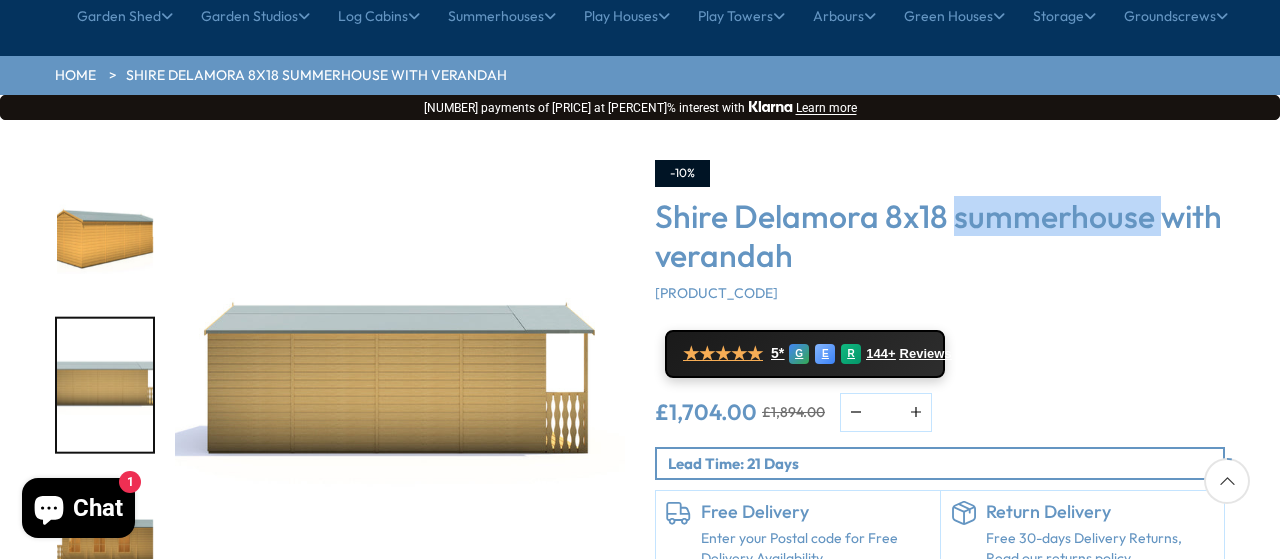click on "Shire Delamora 8x18 summerhouse with verandah" at bounding box center (940, 235) 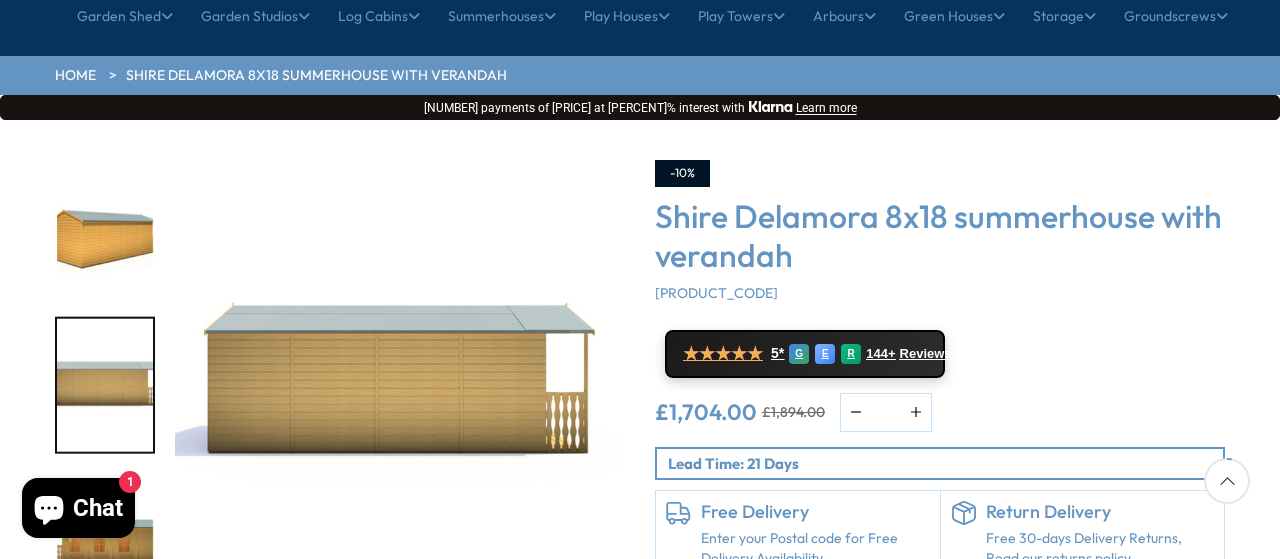 click on "Shire Delamora 8x18 summerhouse with verandah" at bounding box center (940, 235) 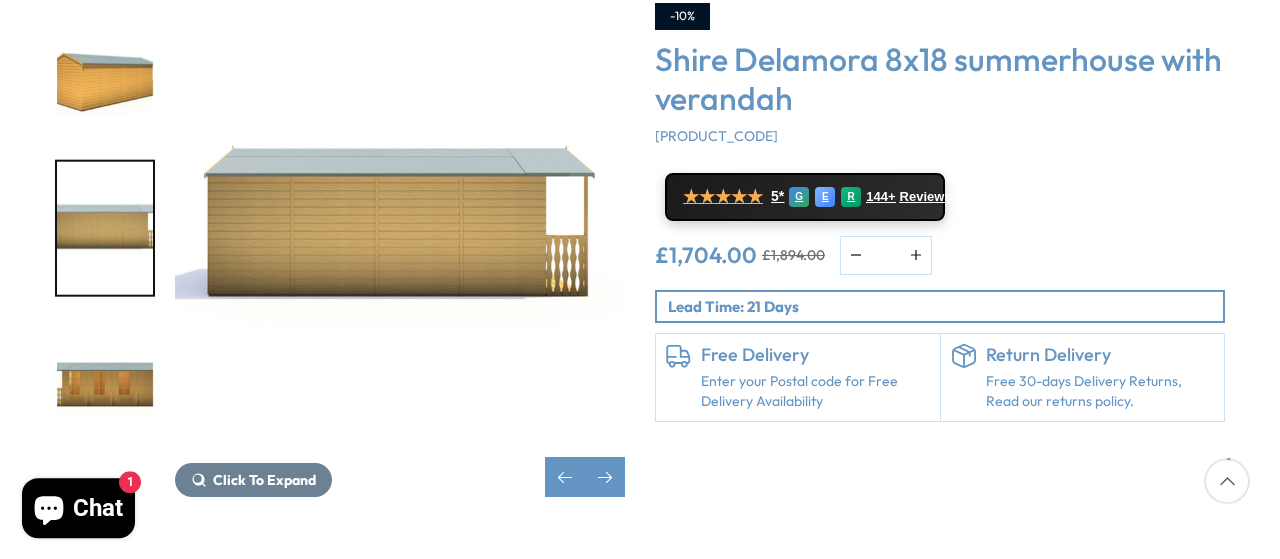 scroll, scrollTop: 346, scrollLeft: 0, axis: vertical 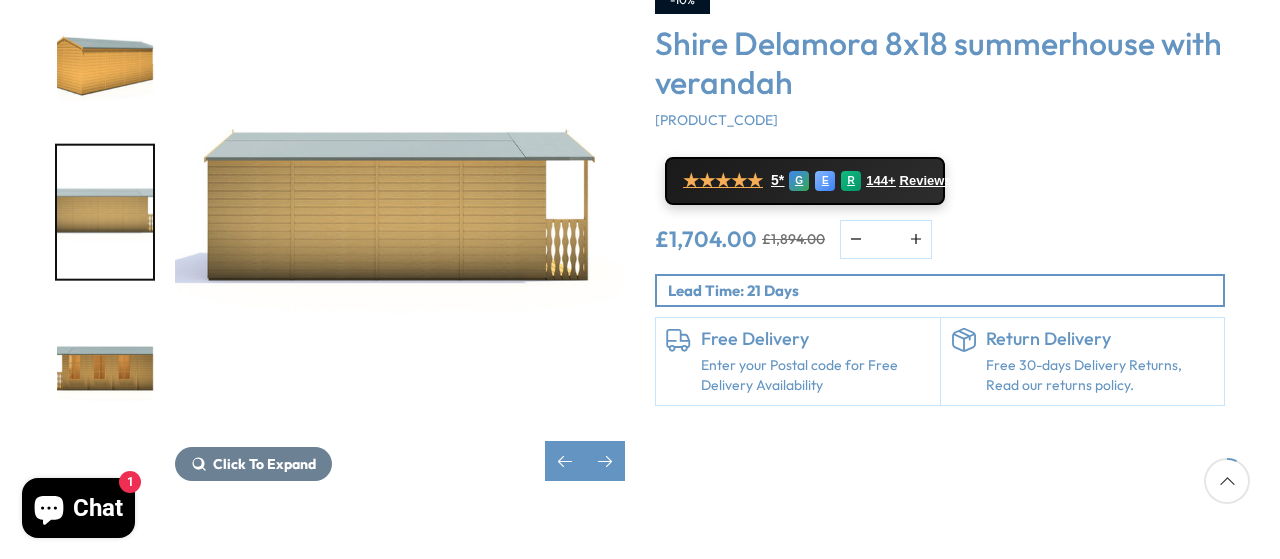 click at bounding box center (105, 55) 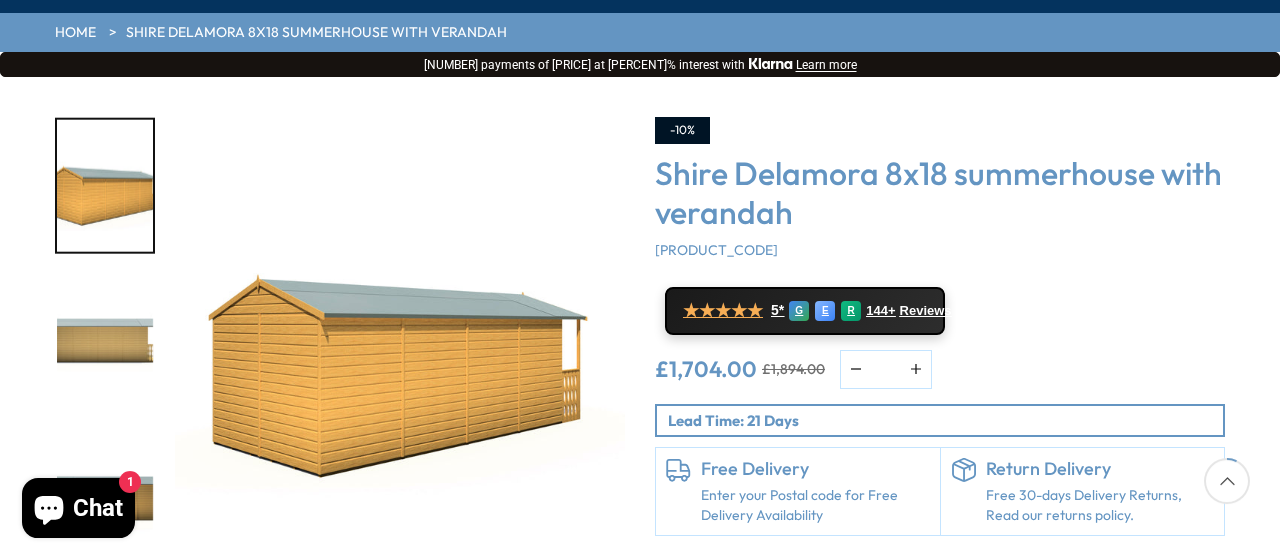scroll, scrollTop: 173, scrollLeft: 0, axis: vertical 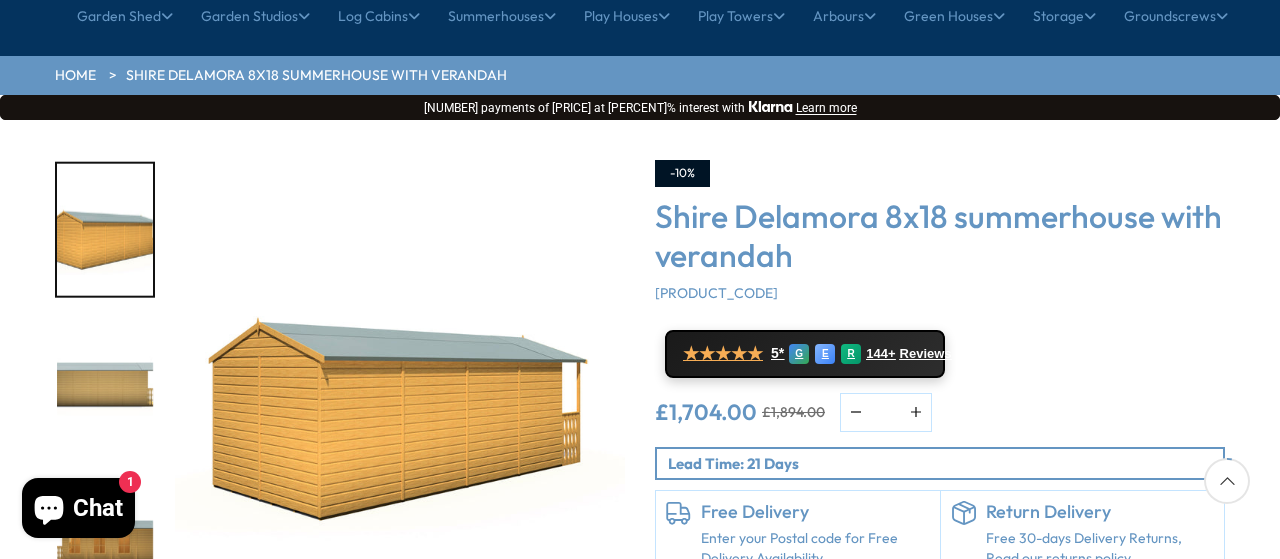 click at bounding box center [105, 386] 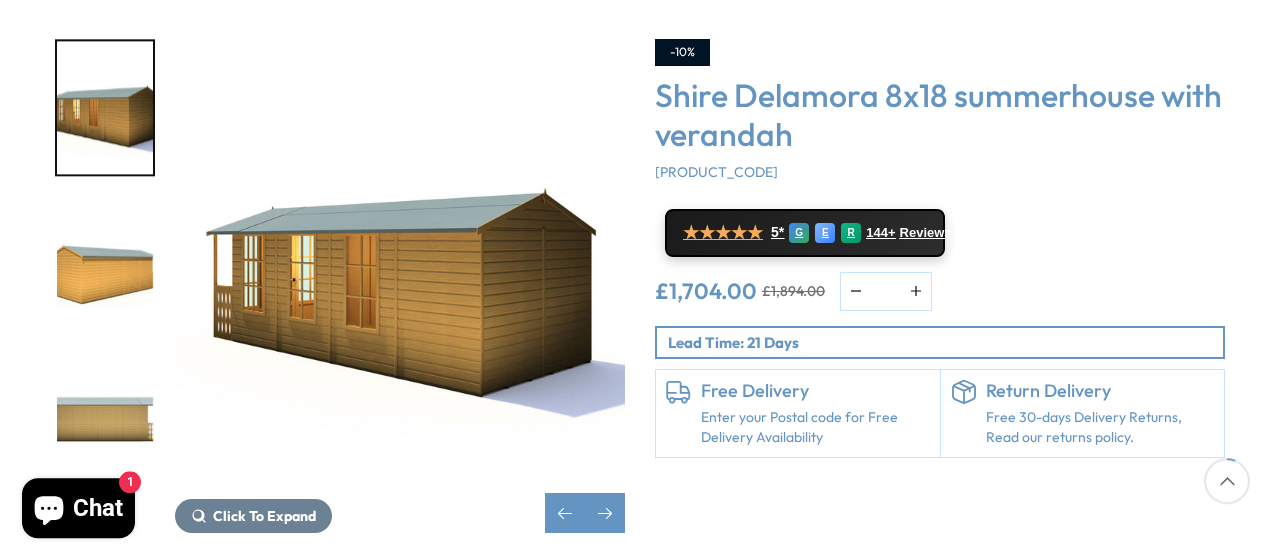 scroll, scrollTop: 346, scrollLeft: 0, axis: vertical 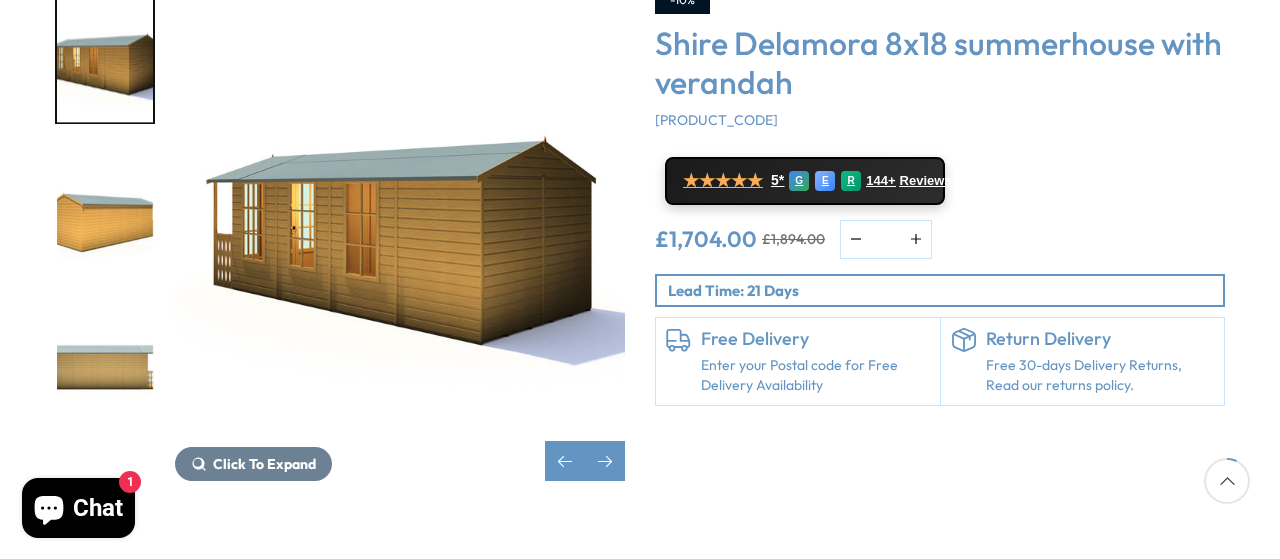 click at bounding box center (105, 369) 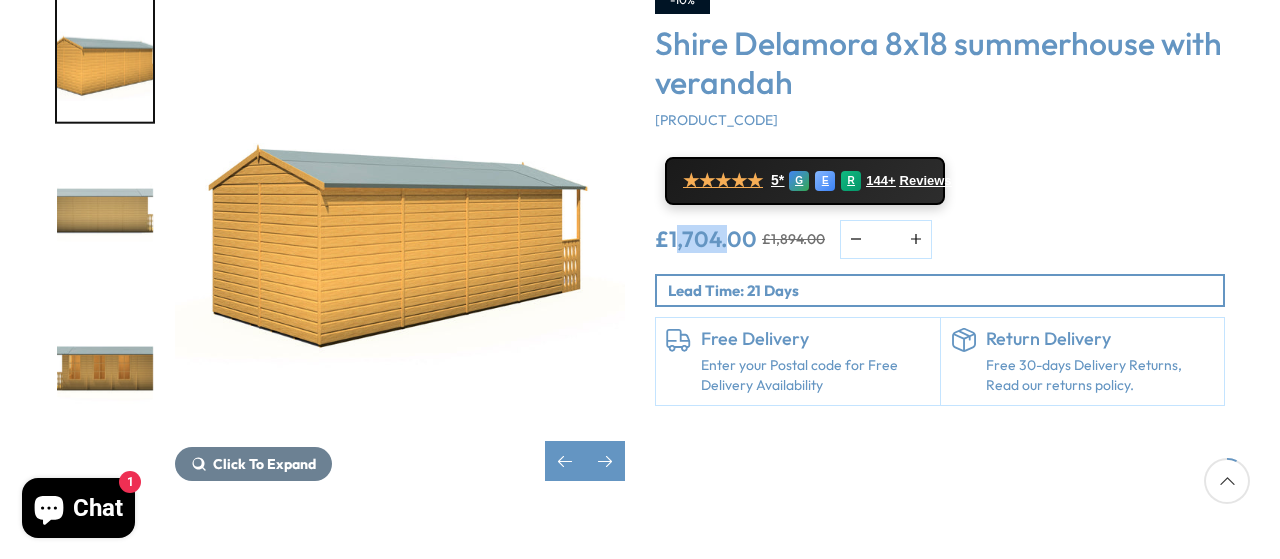 drag, startPoint x: 677, startPoint y: 237, endPoint x: 728, endPoint y: 237, distance: 51 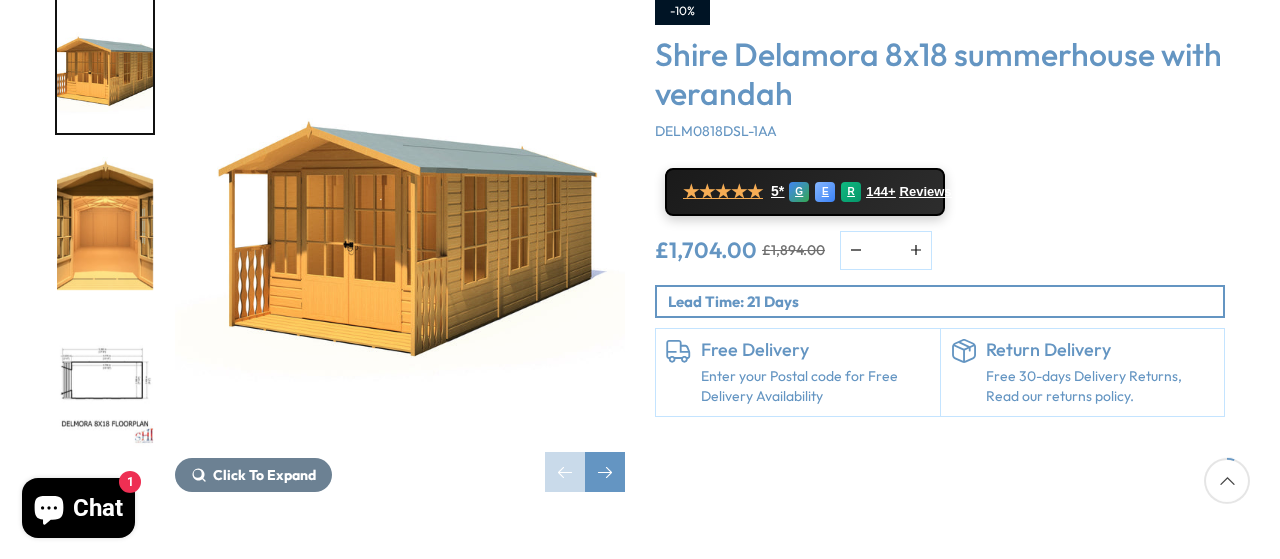 scroll, scrollTop: 346, scrollLeft: 0, axis: vertical 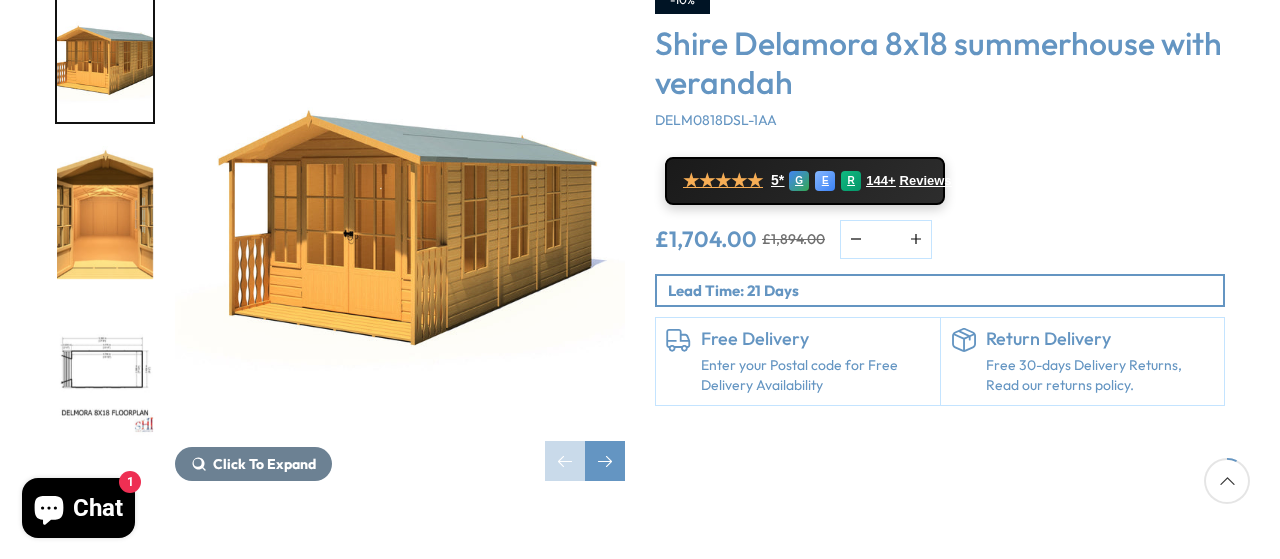 click at bounding box center [105, 212] 